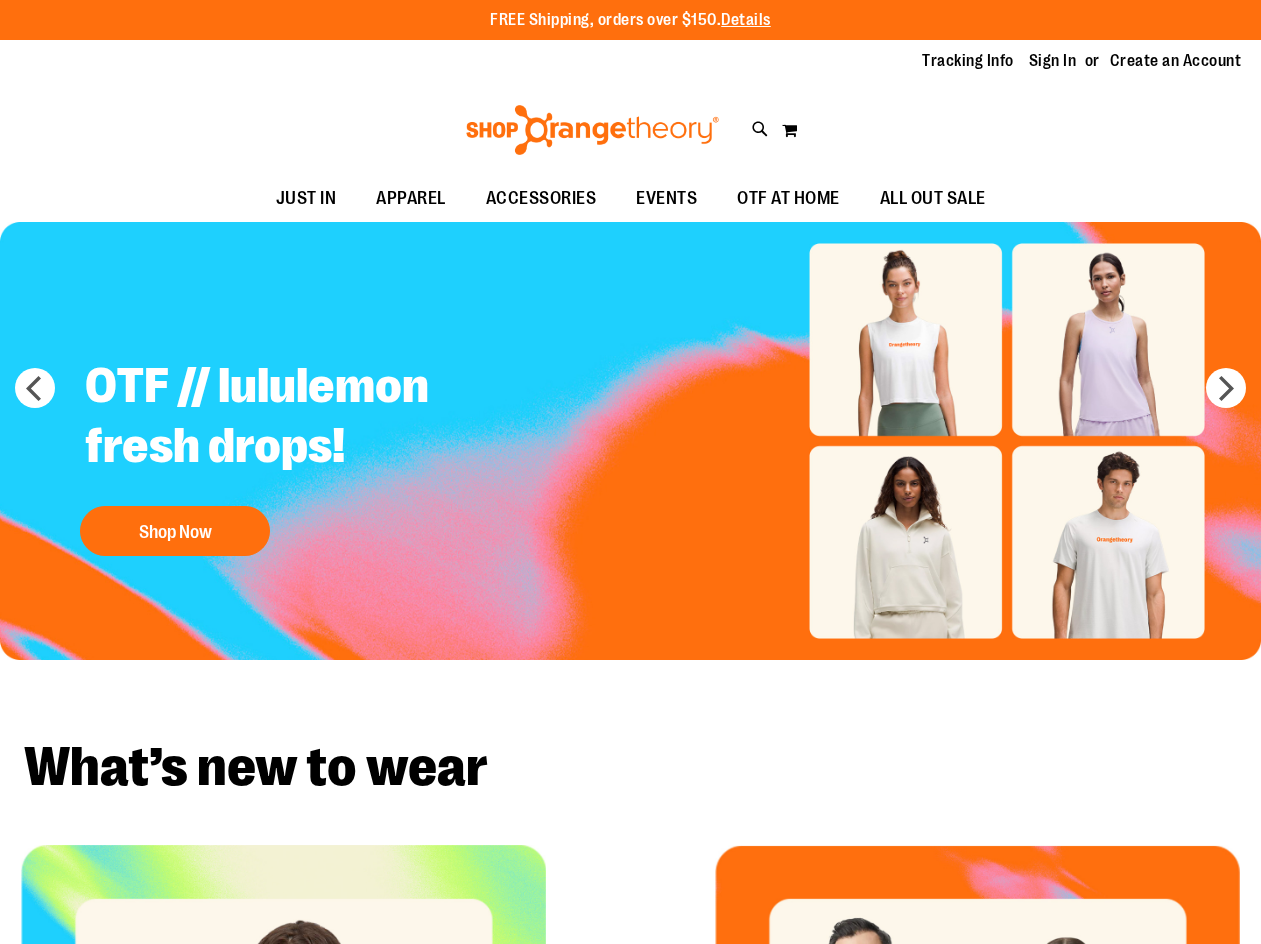 scroll, scrollTop: 0, scrollLeft: 0, axis: both 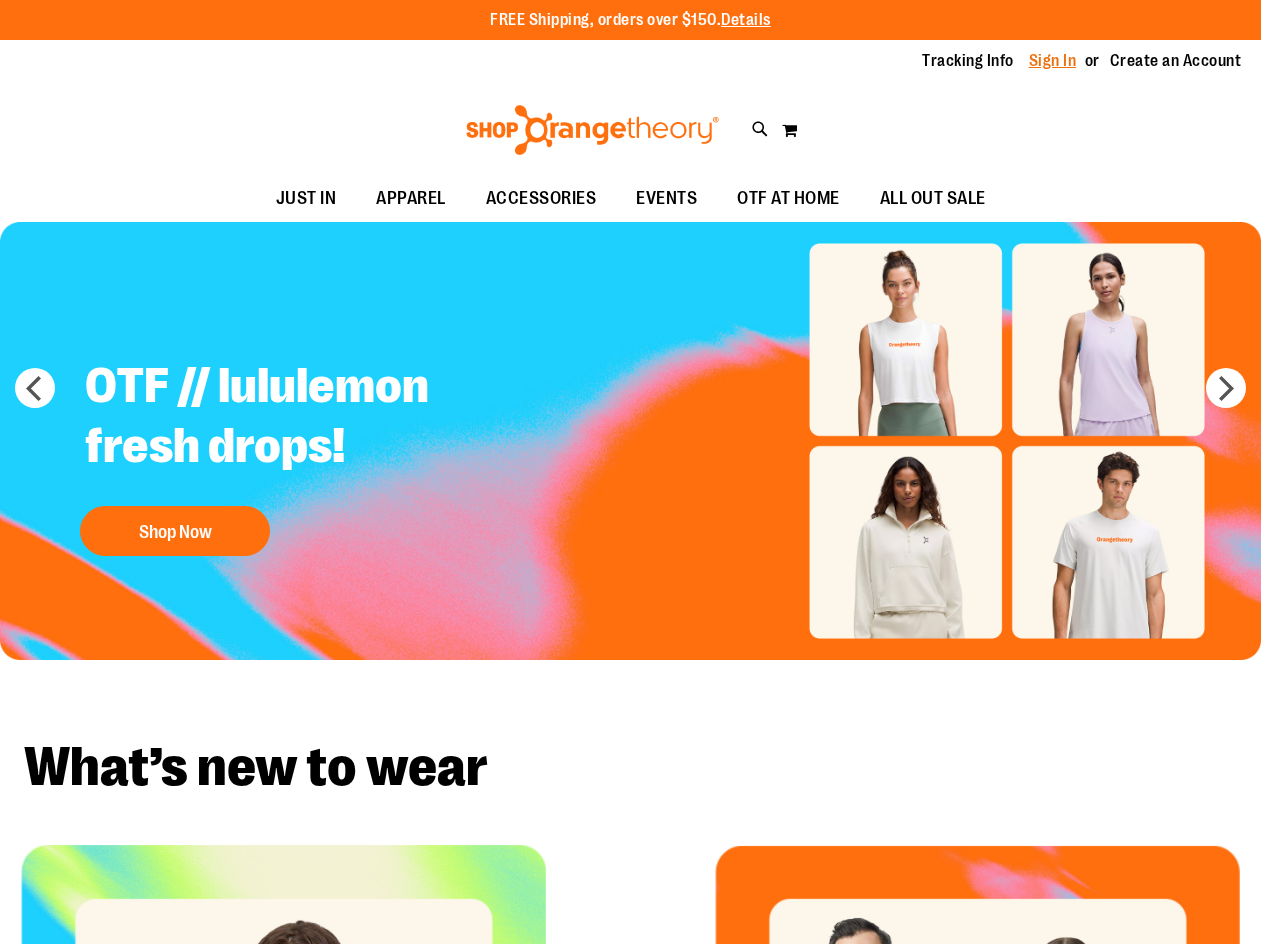 type on "**********" 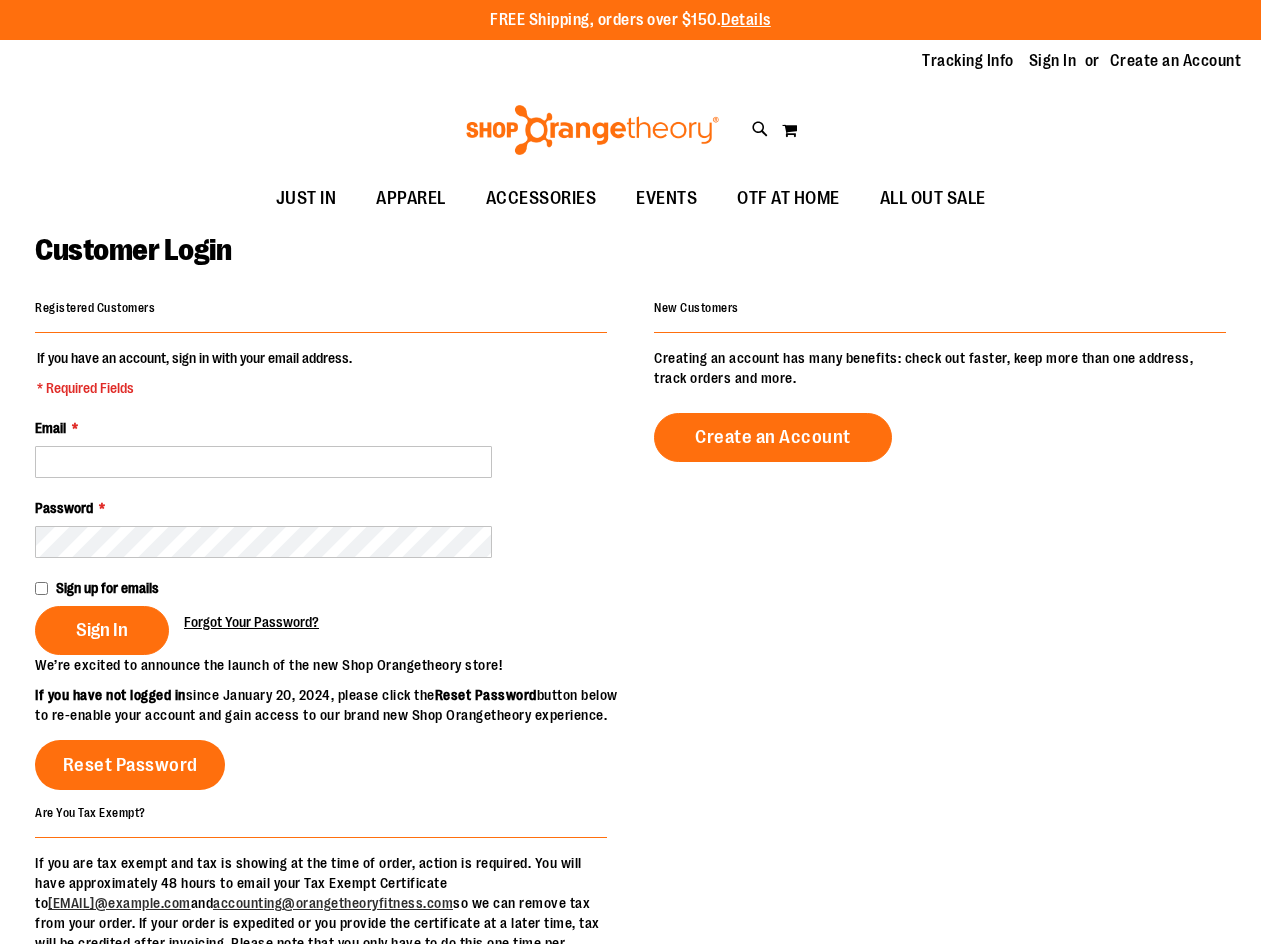 scroll, scrollTop: 0, scrollLeft: 0, axis: both 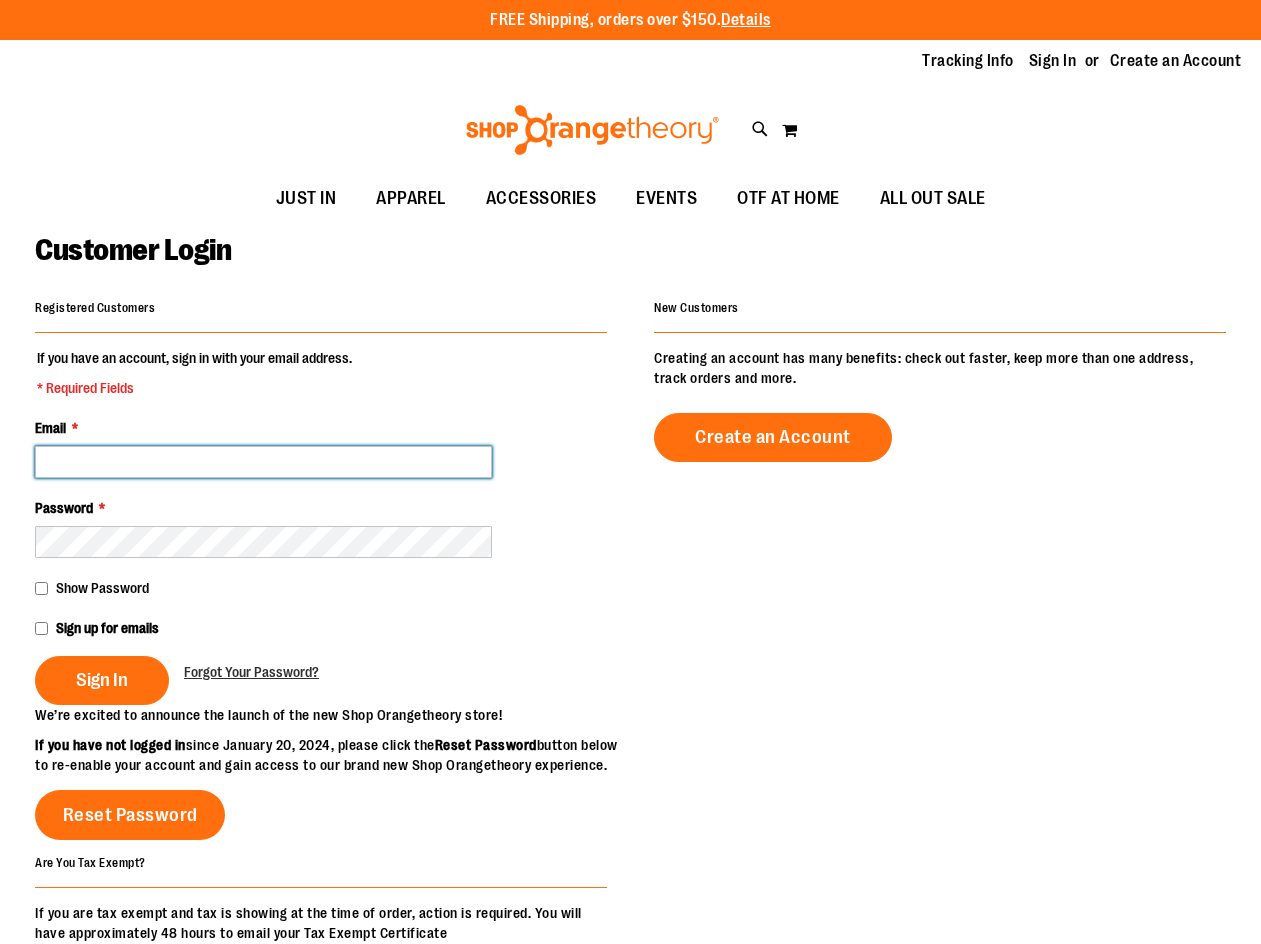 type on "**********" 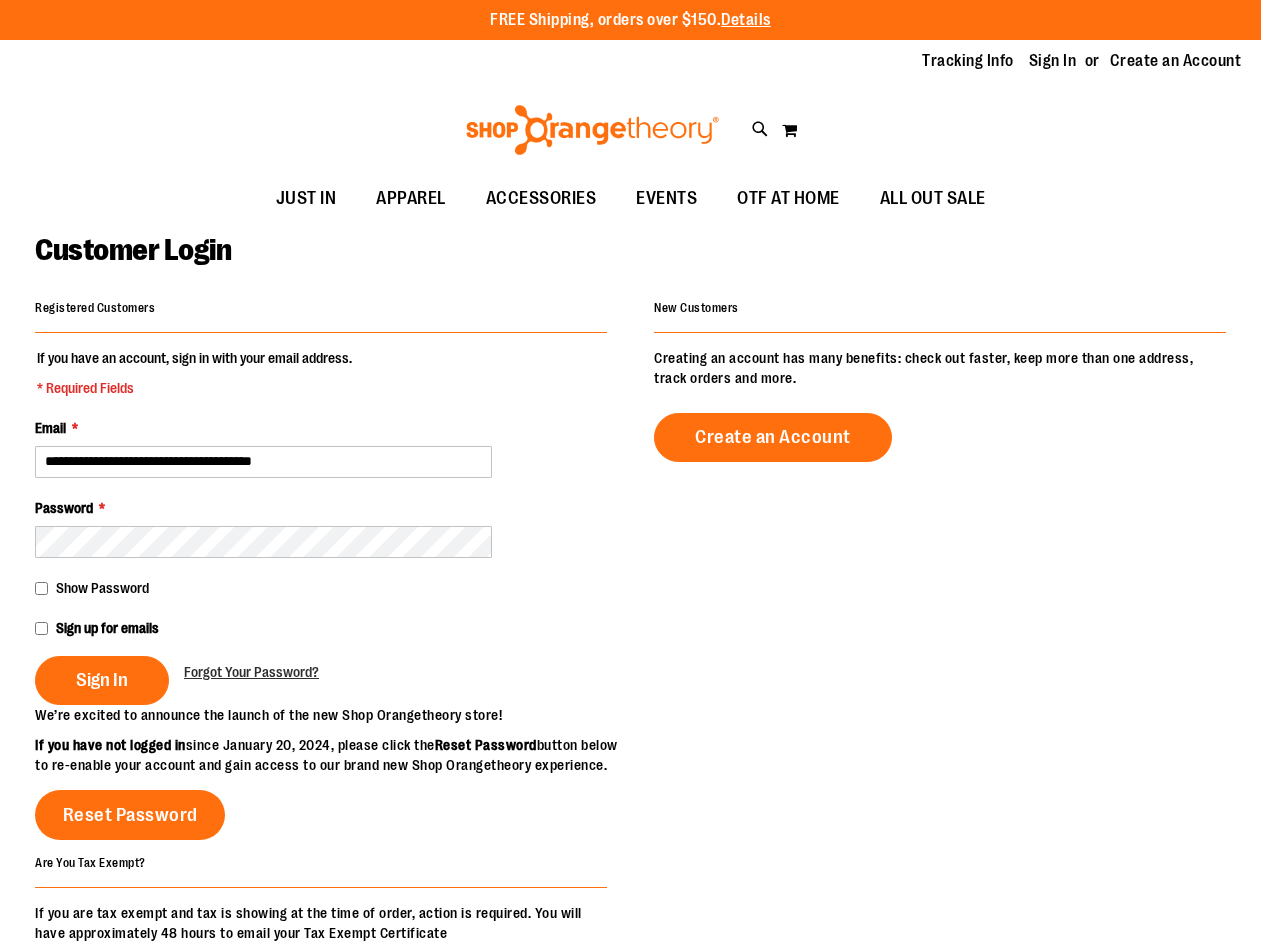 type on "**********" 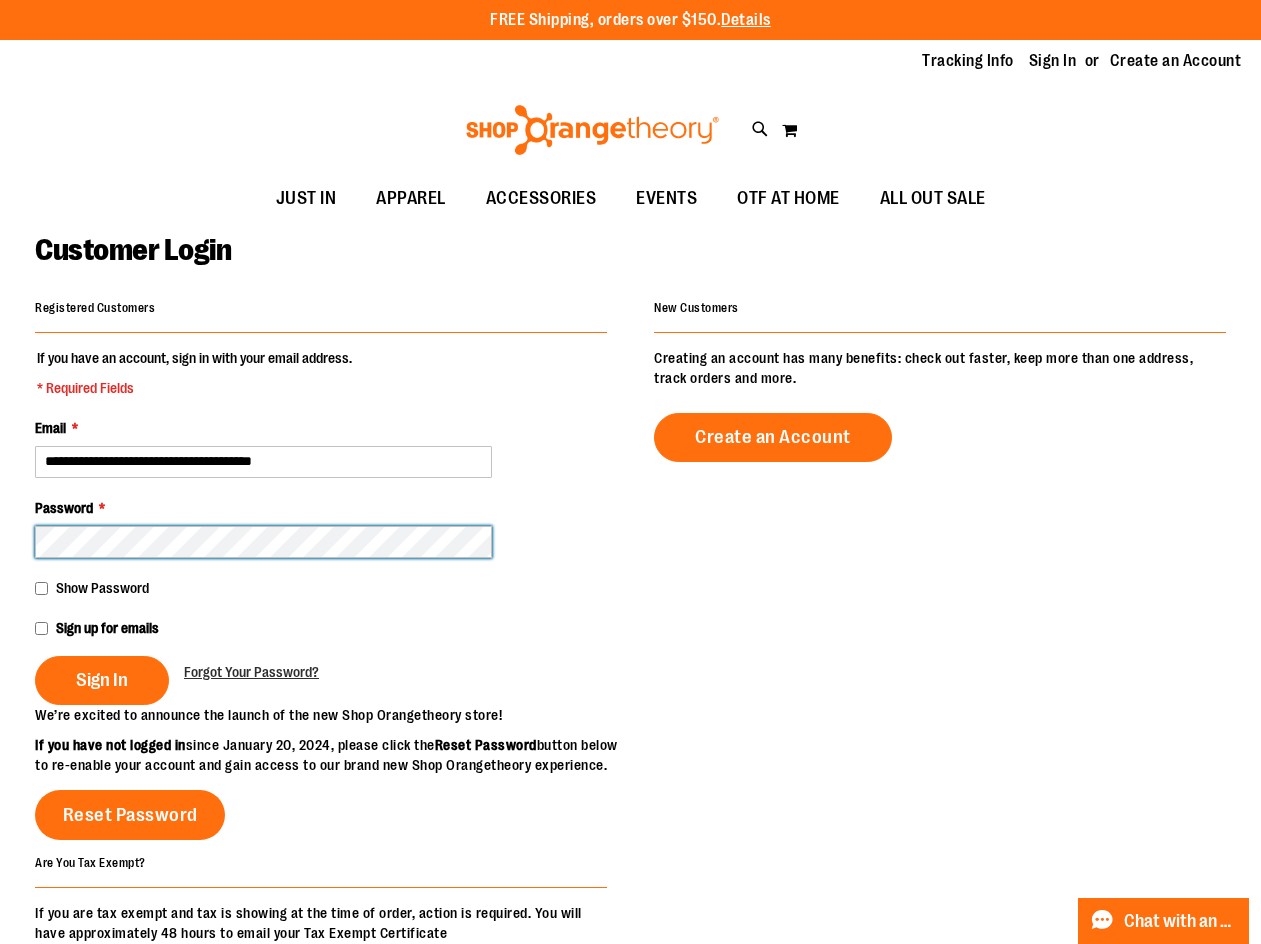 click on "Sign In" at bounding box center (102, 680) 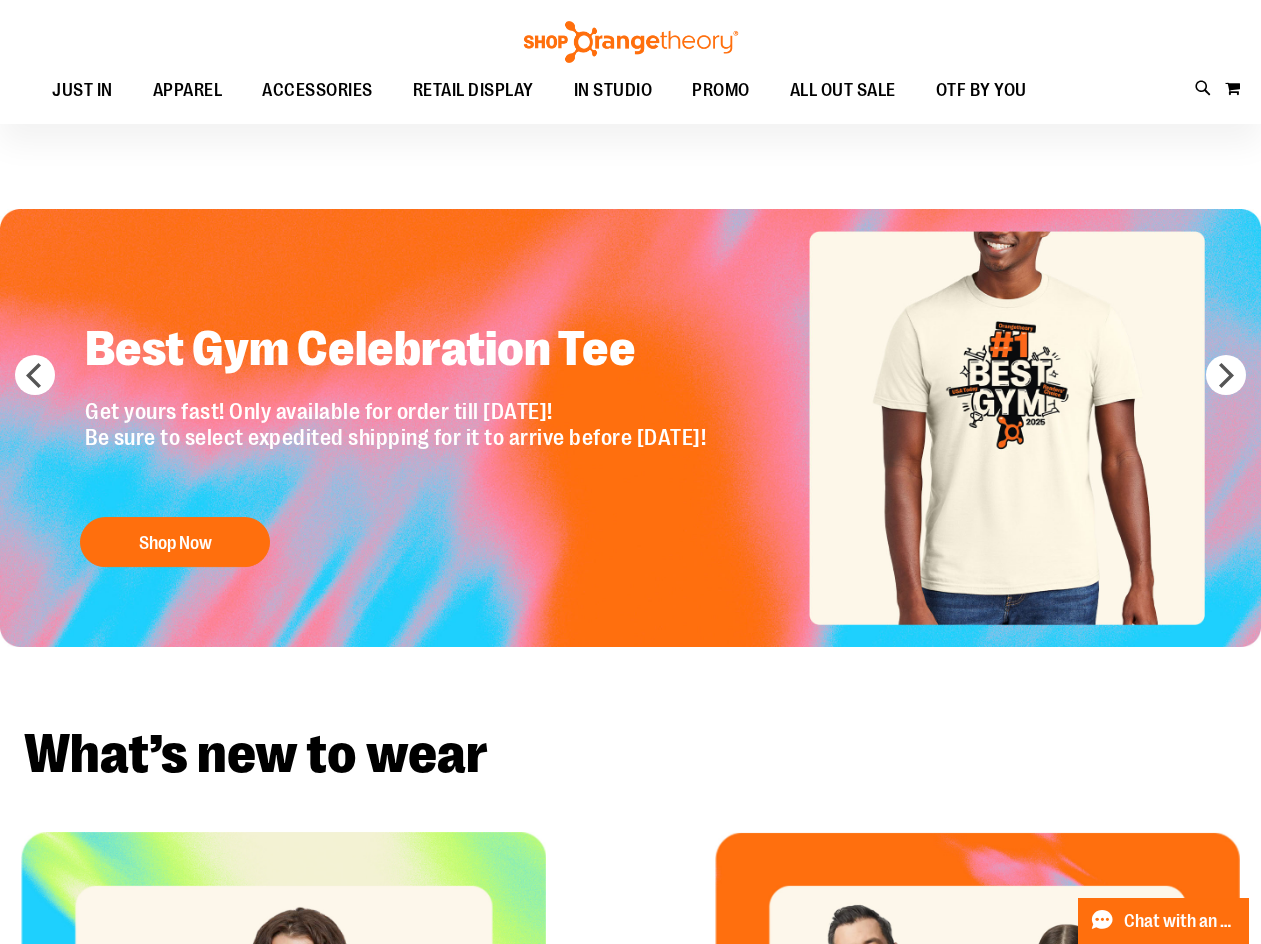 scroll, scrollTop: 0, scrollLeft: 0, axis: both 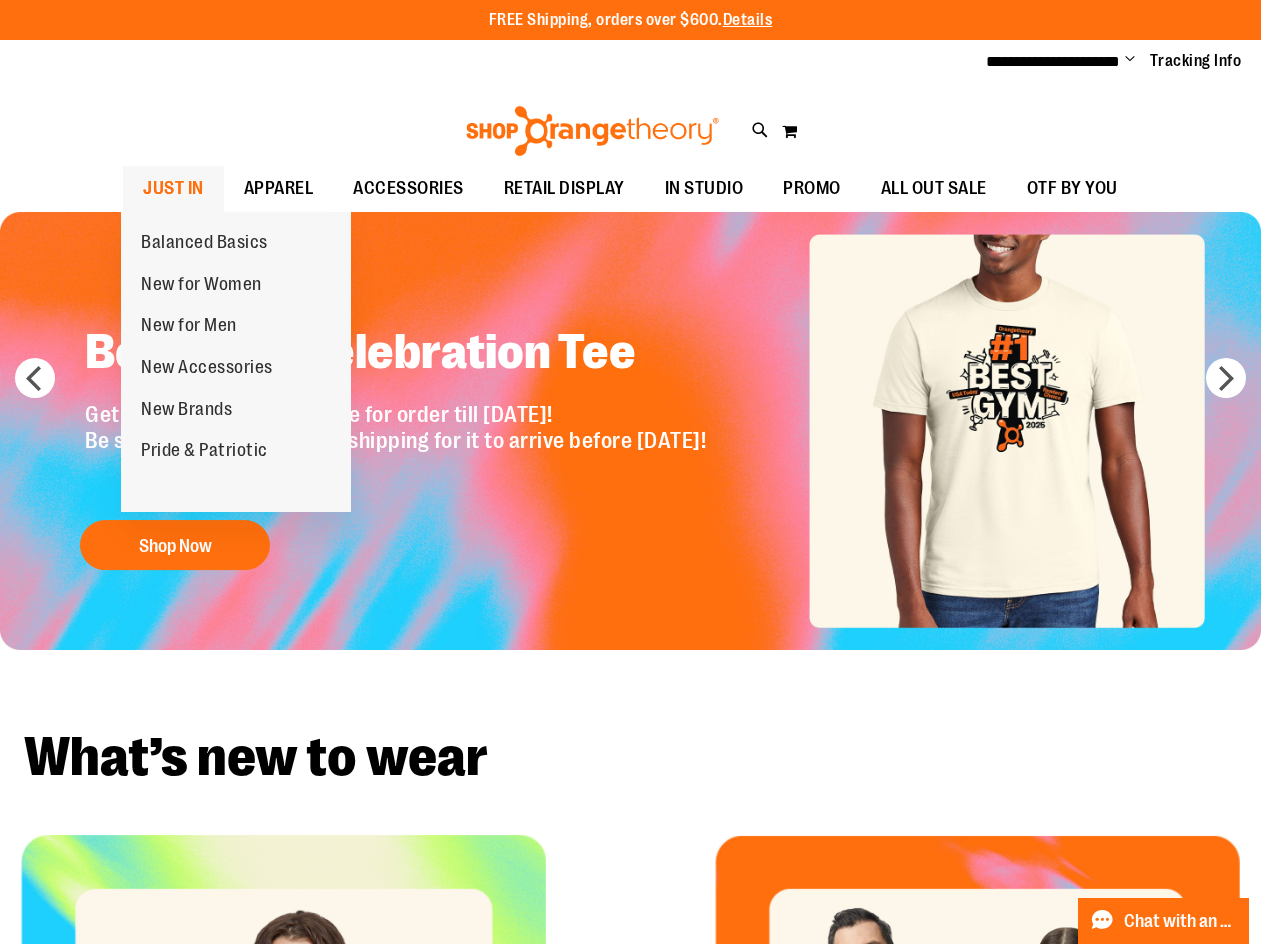 type on "**********" 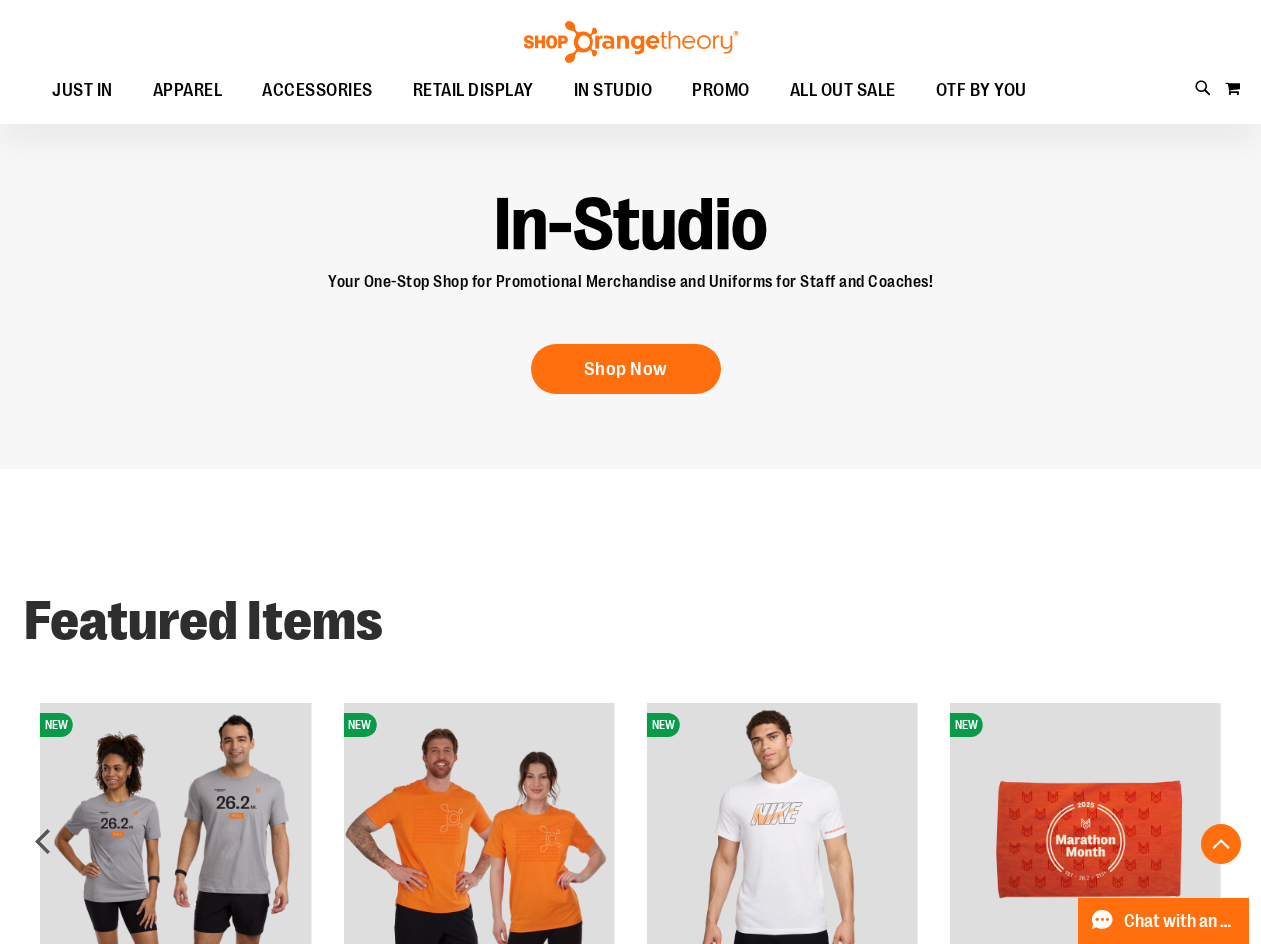 scroll, scrollTop: 1499, scrollLeft: 0, axis: vertical 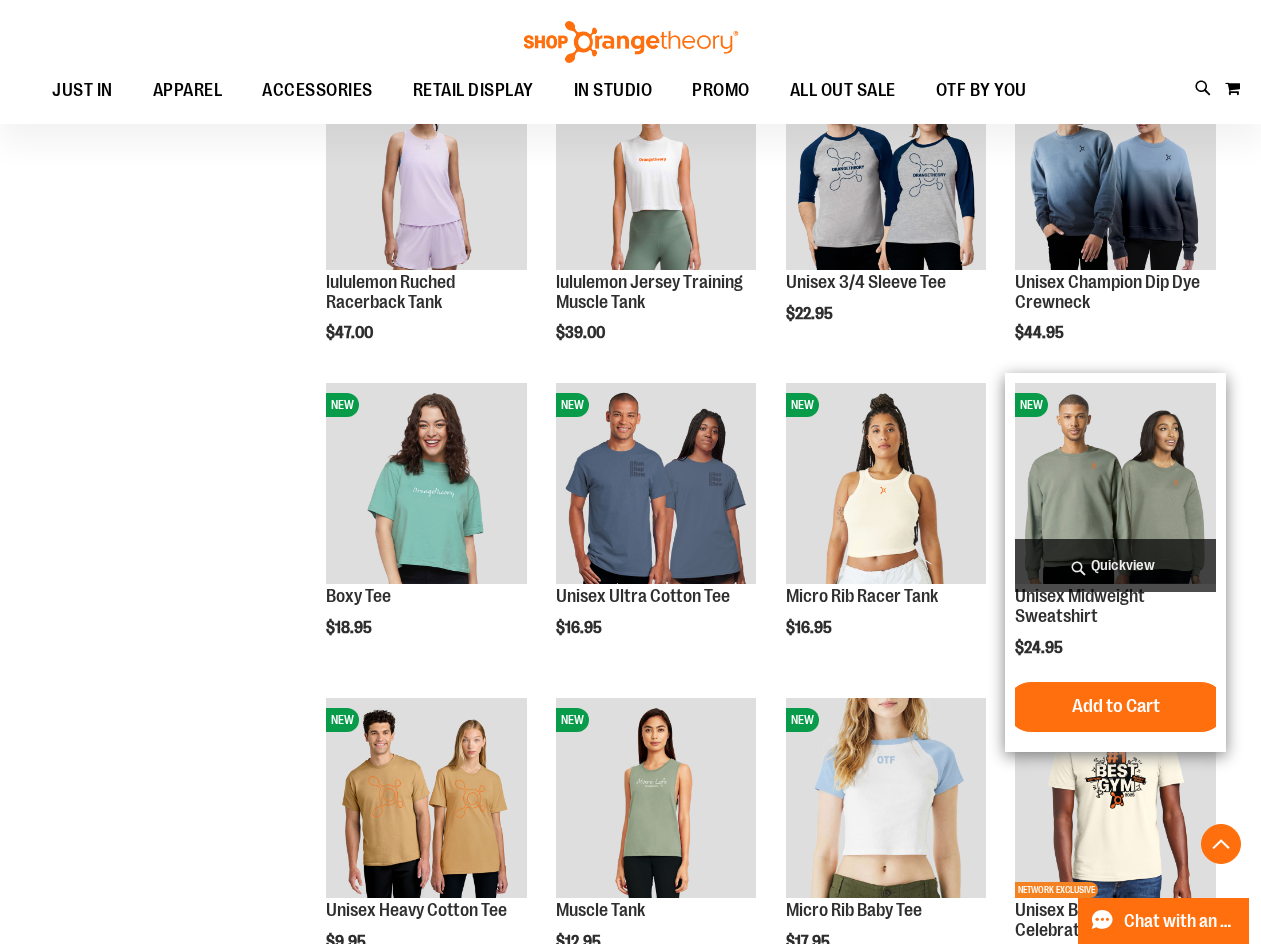 type on "**********" 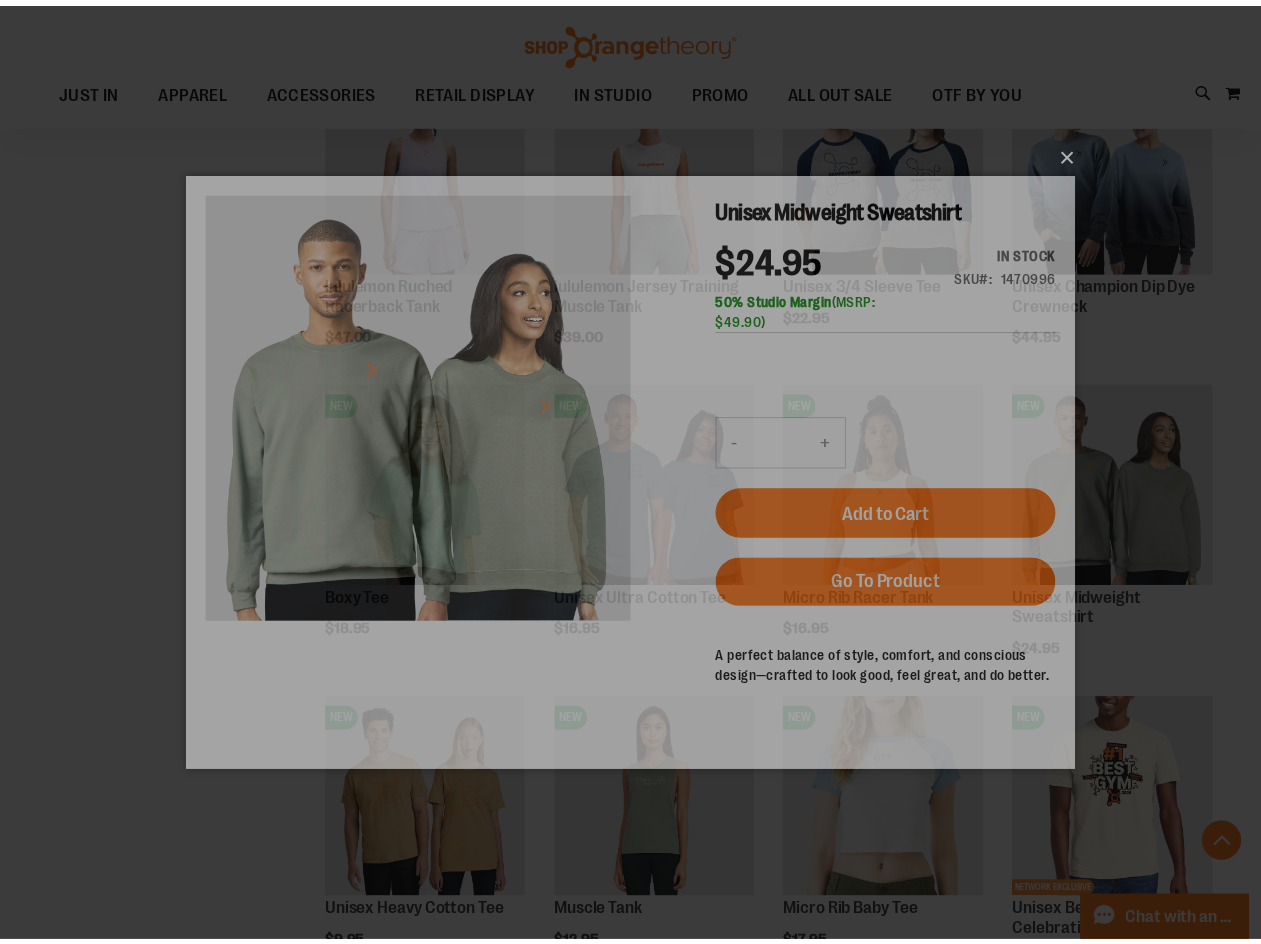 scroll, scrollTop: 0, scrollLeft: 0, axis: both 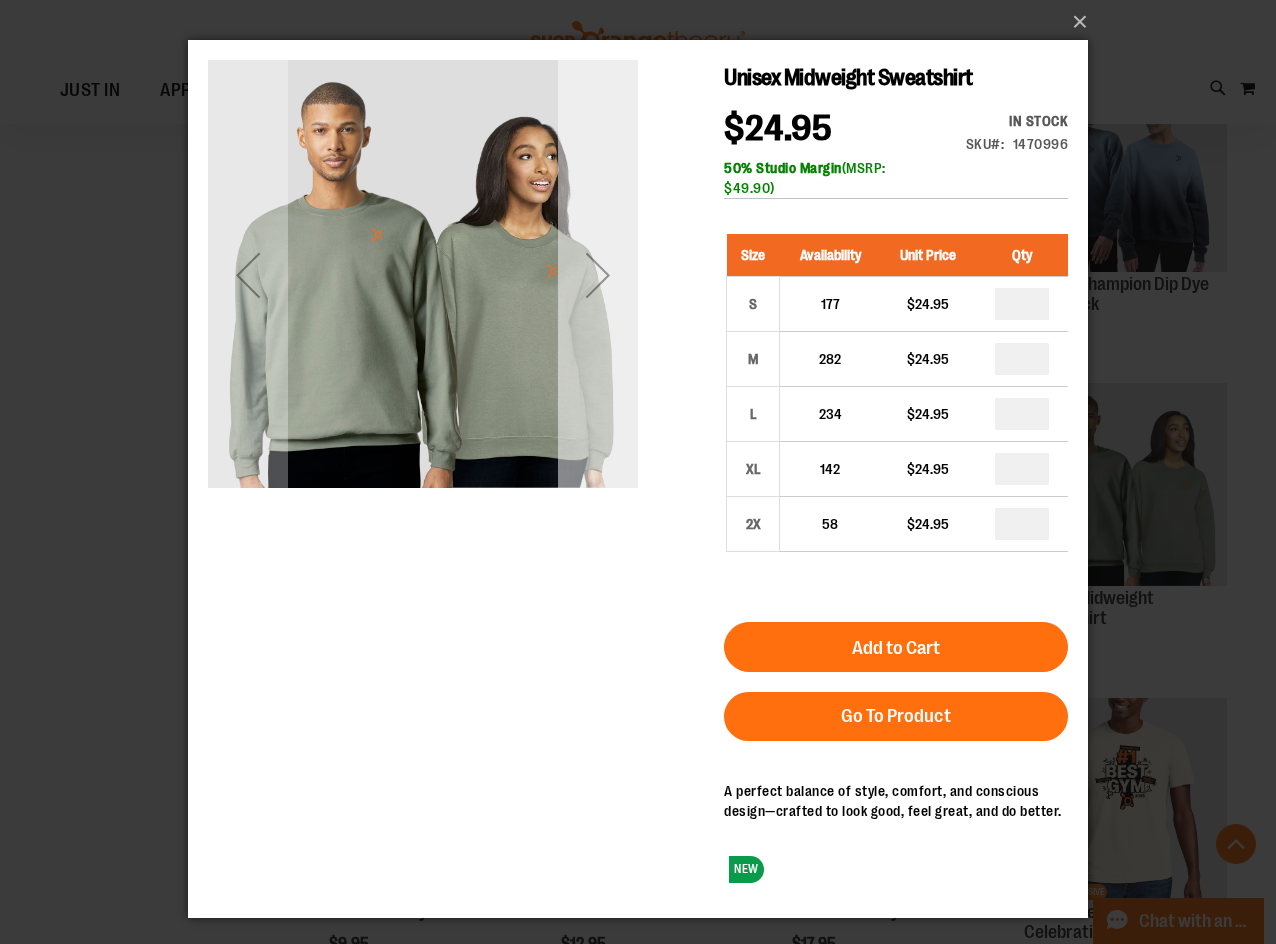 click at bounding box center (598, 275) 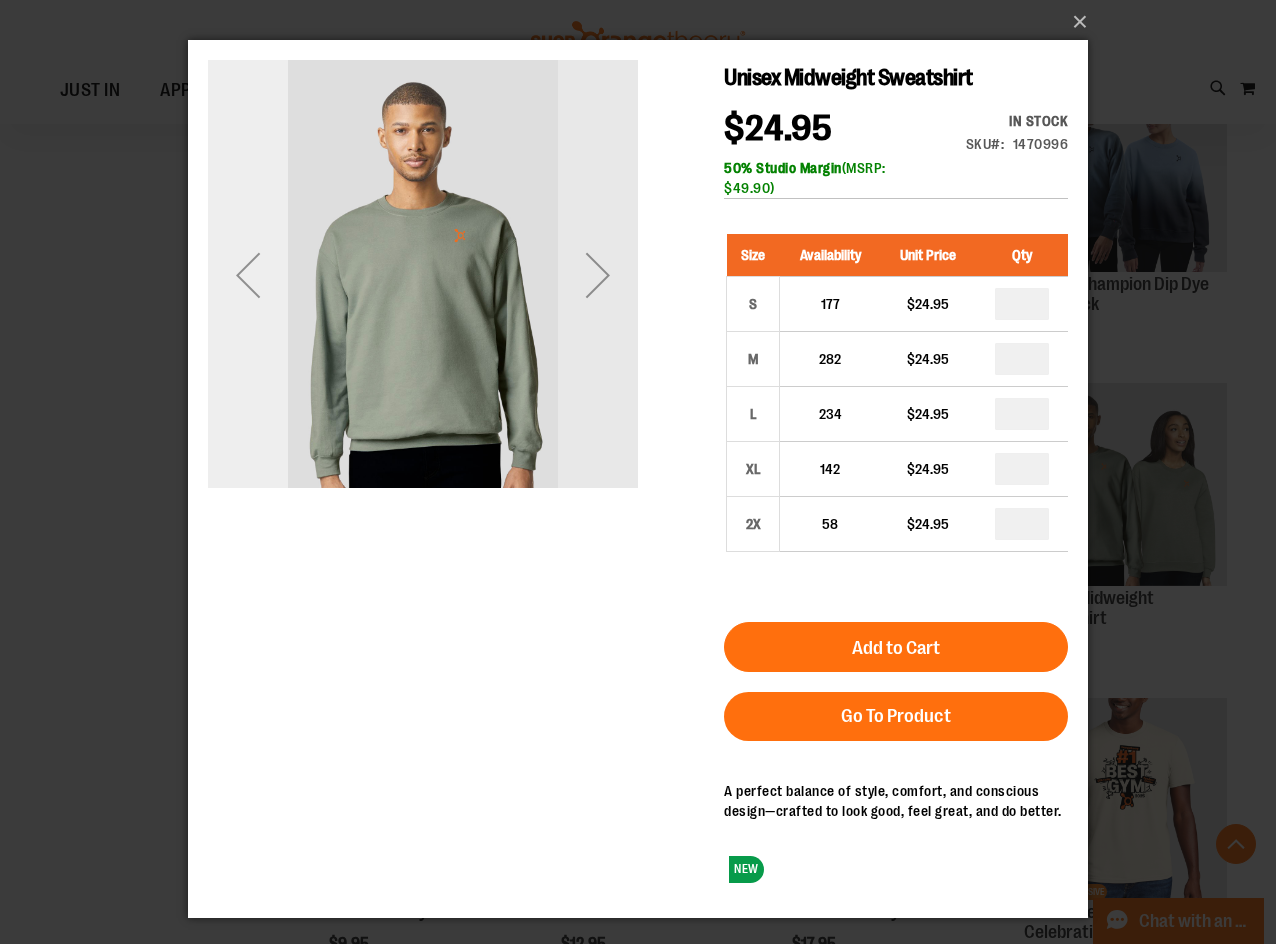 click at bounding box center [248, 275] 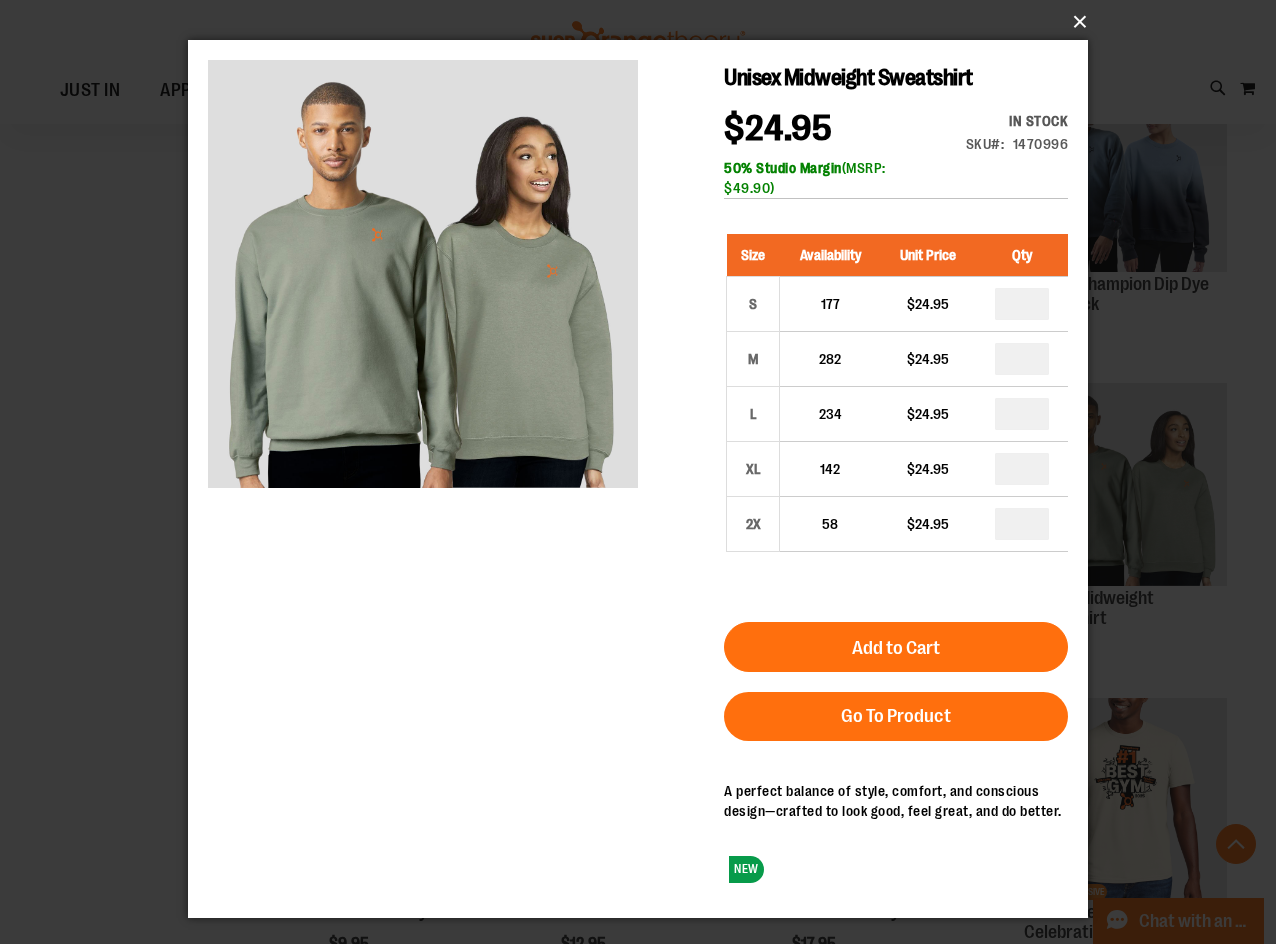 click on "×" at bounding box center (644, 22) 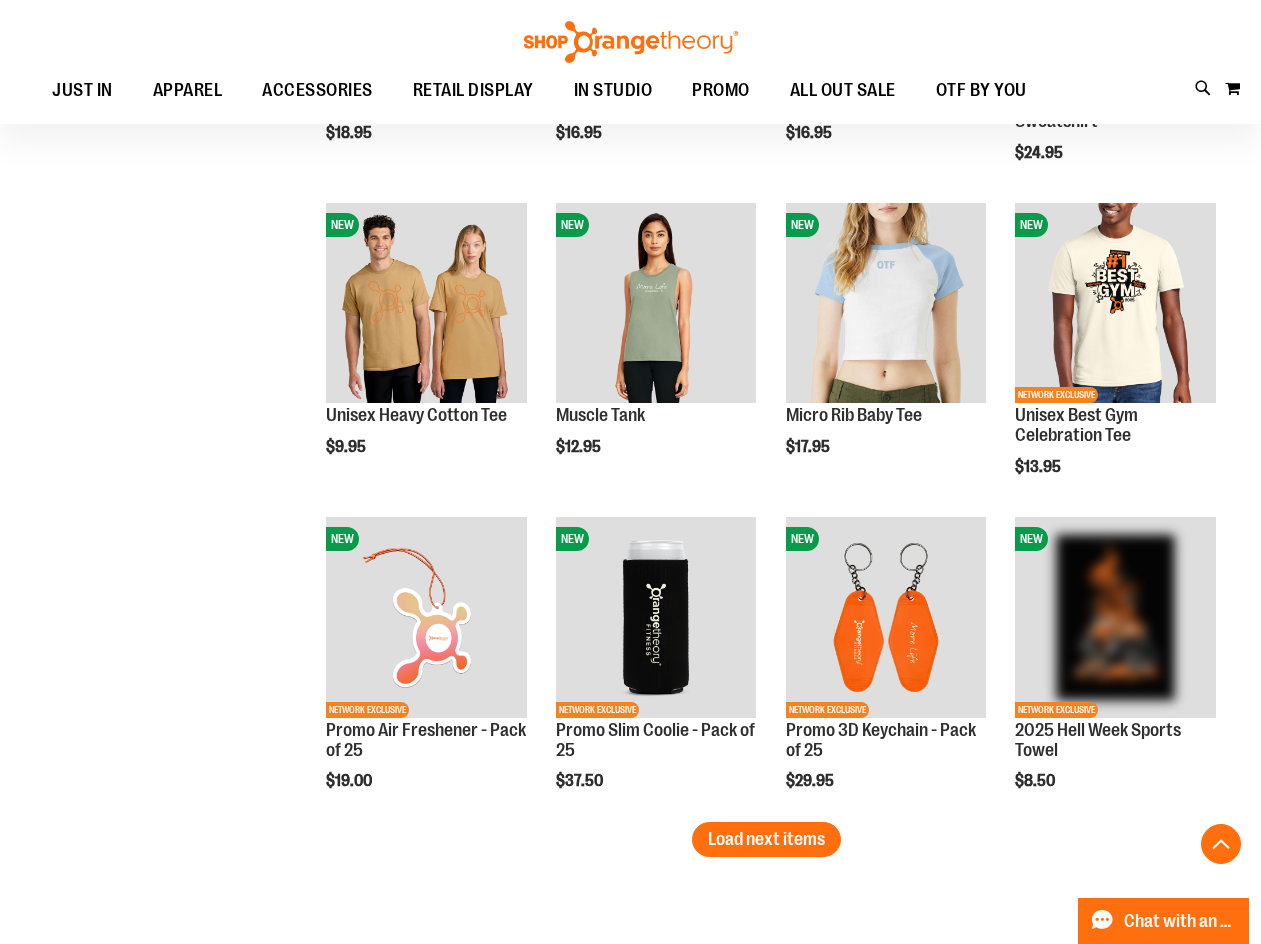 scroll, scrollTop: 2399, scrollLeft: 0, axis: vertical 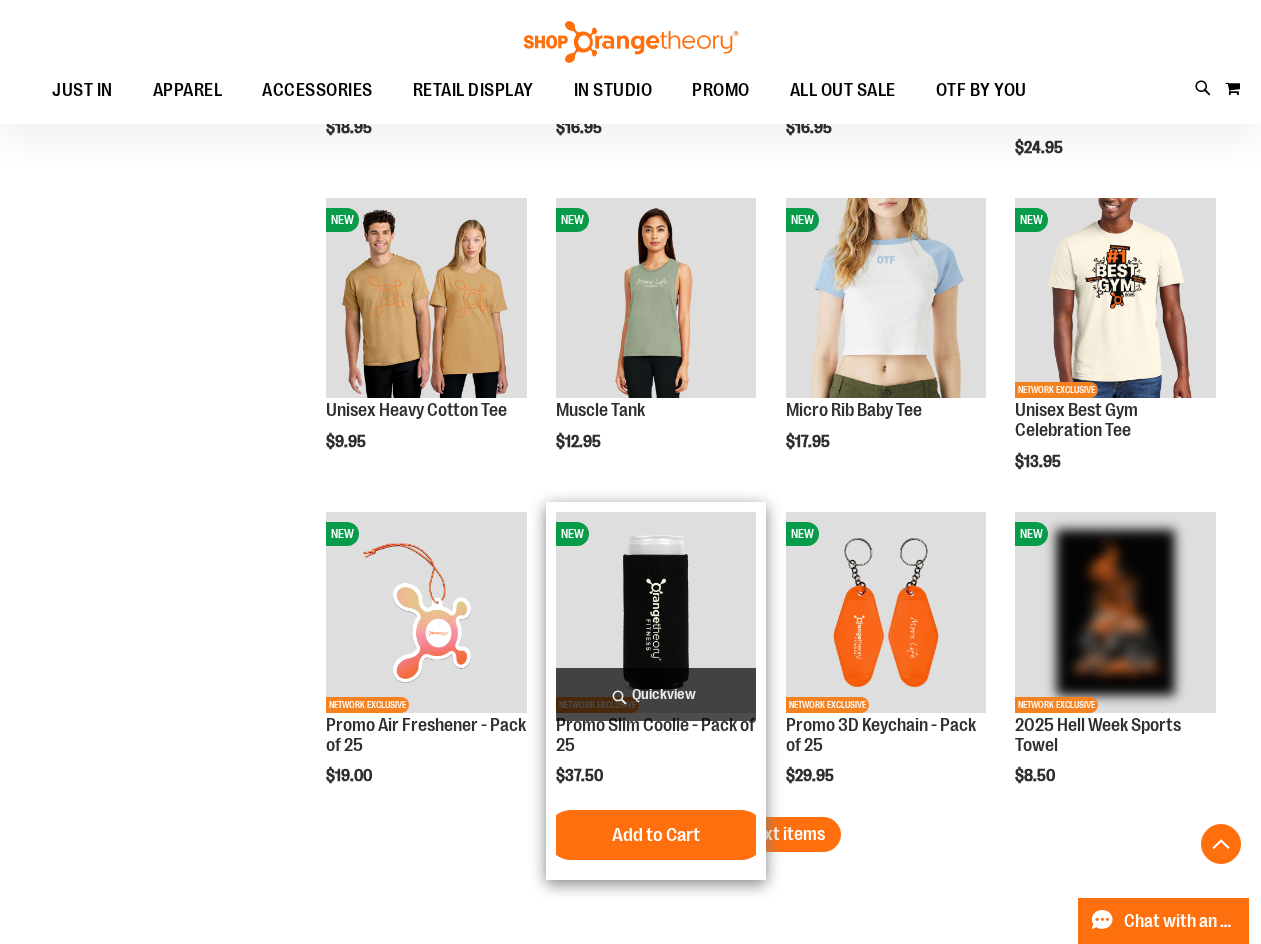 click on "Load next items" at bounding box center [766, 834] 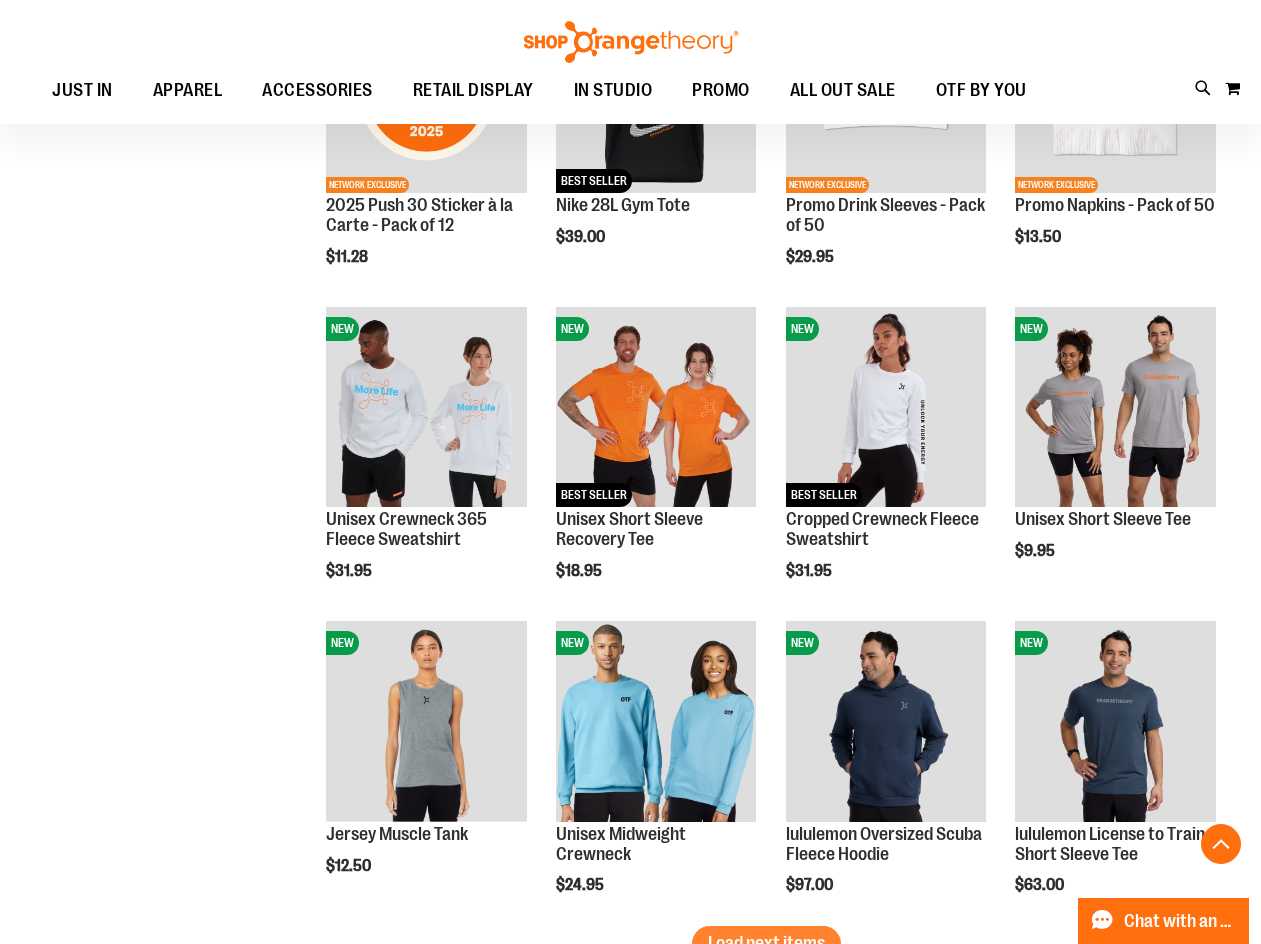 scroll, scrollTop: 3299, scrollLeft: 0, axis: vertical 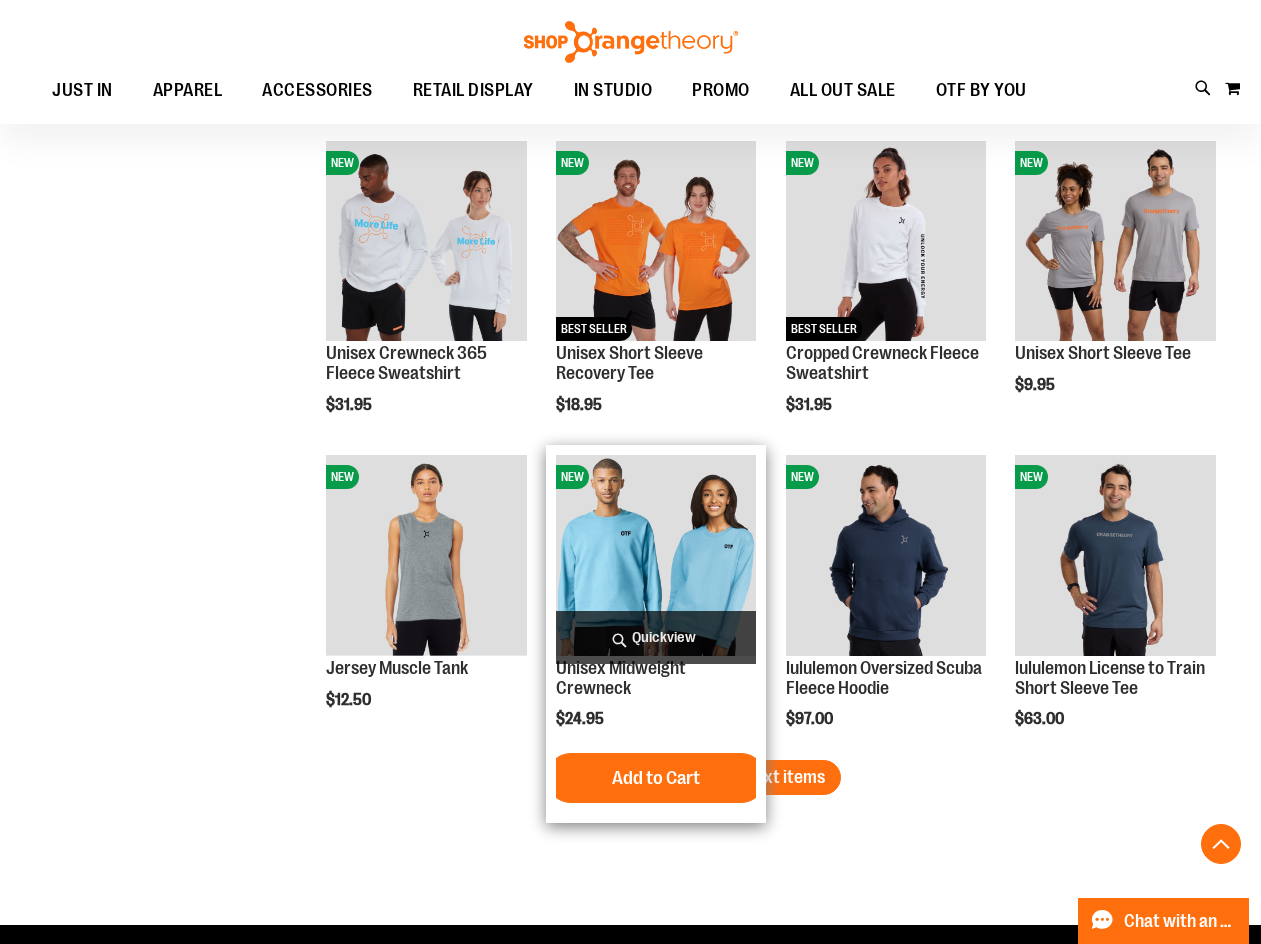 click on "Quickview" at bounding box center (656, 637) 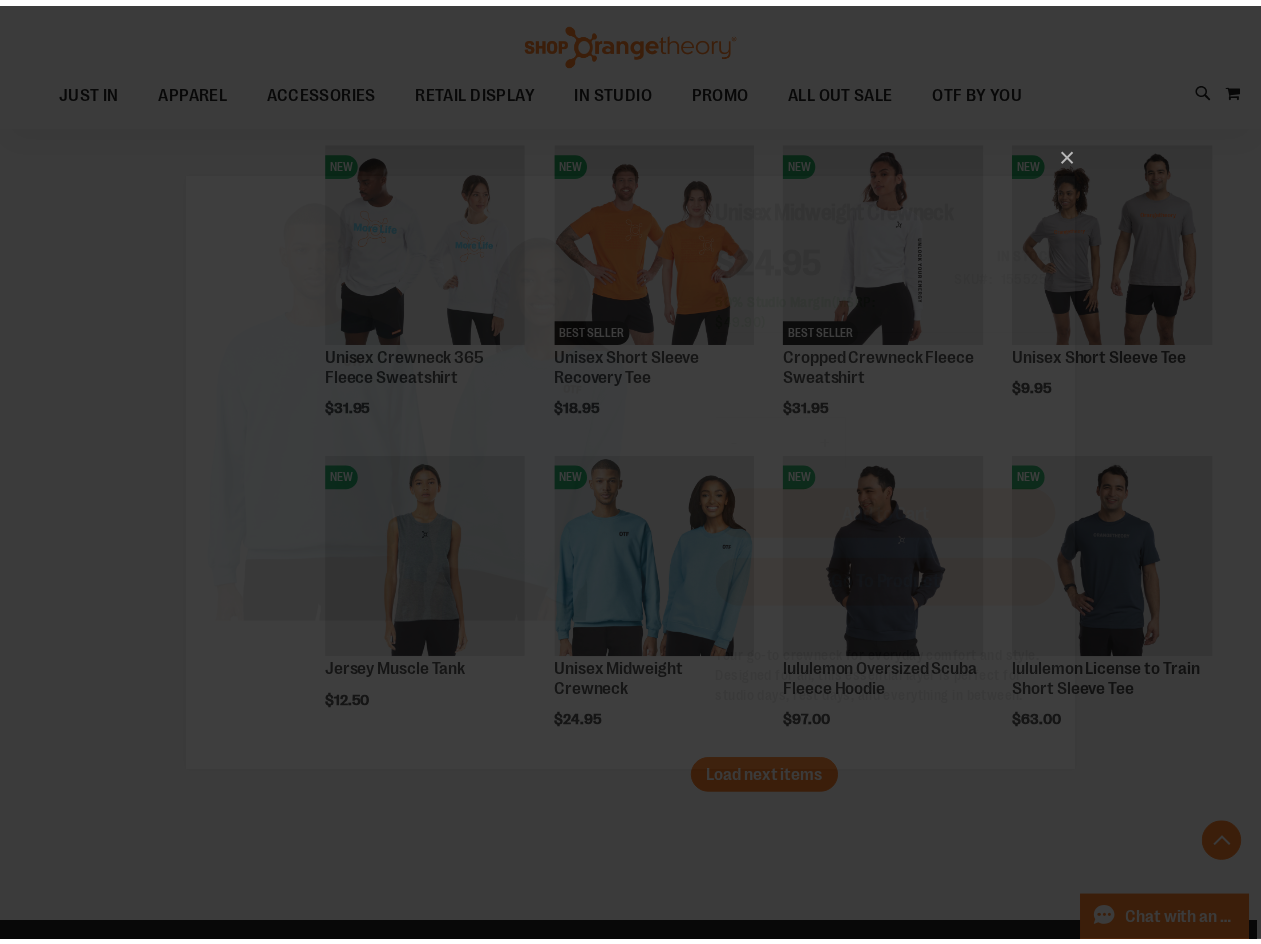 scroll, scrollTop: 0, scrollLeft: 0, axis: both 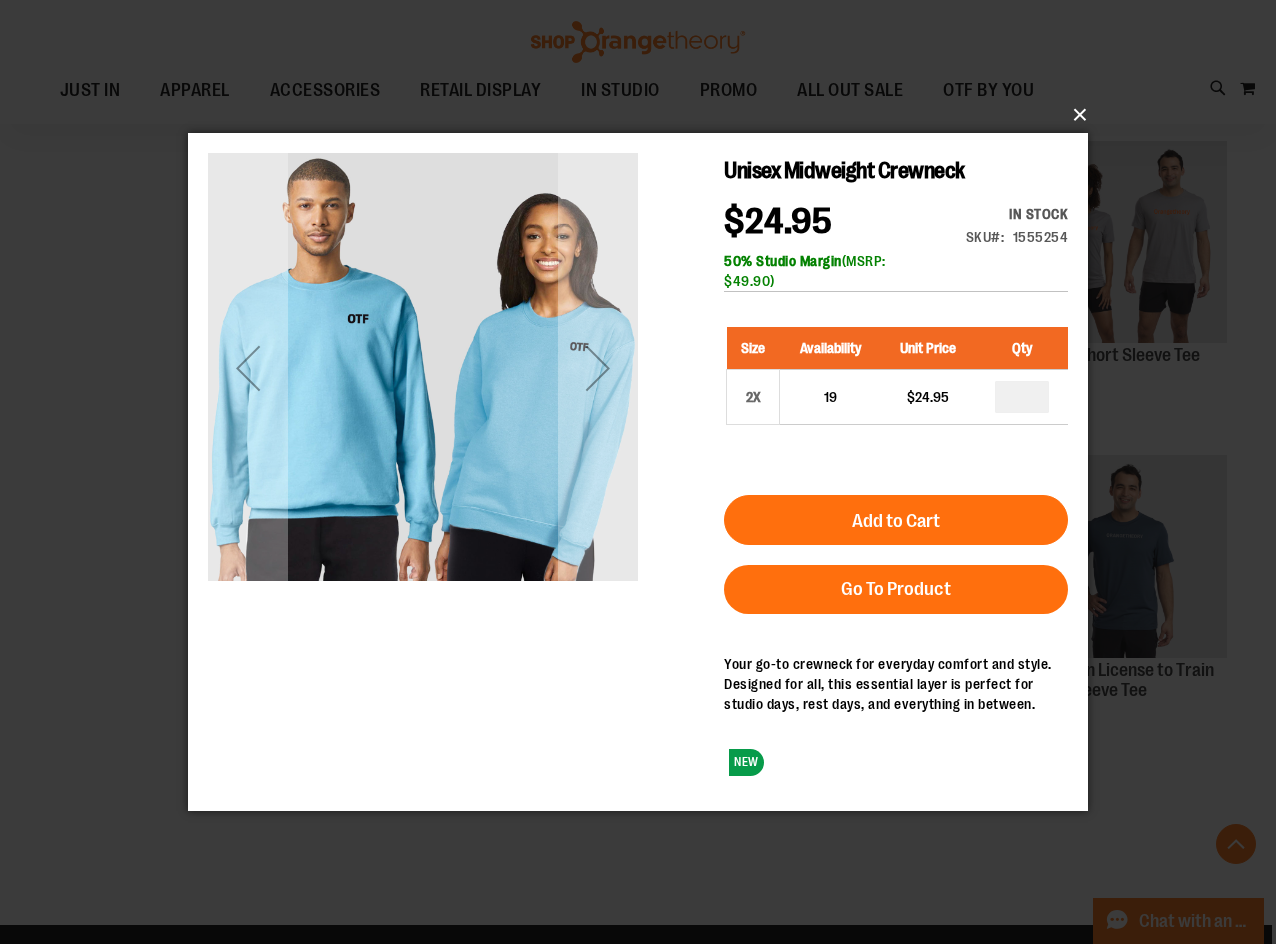click on "×" at bounding box center (644, 115) 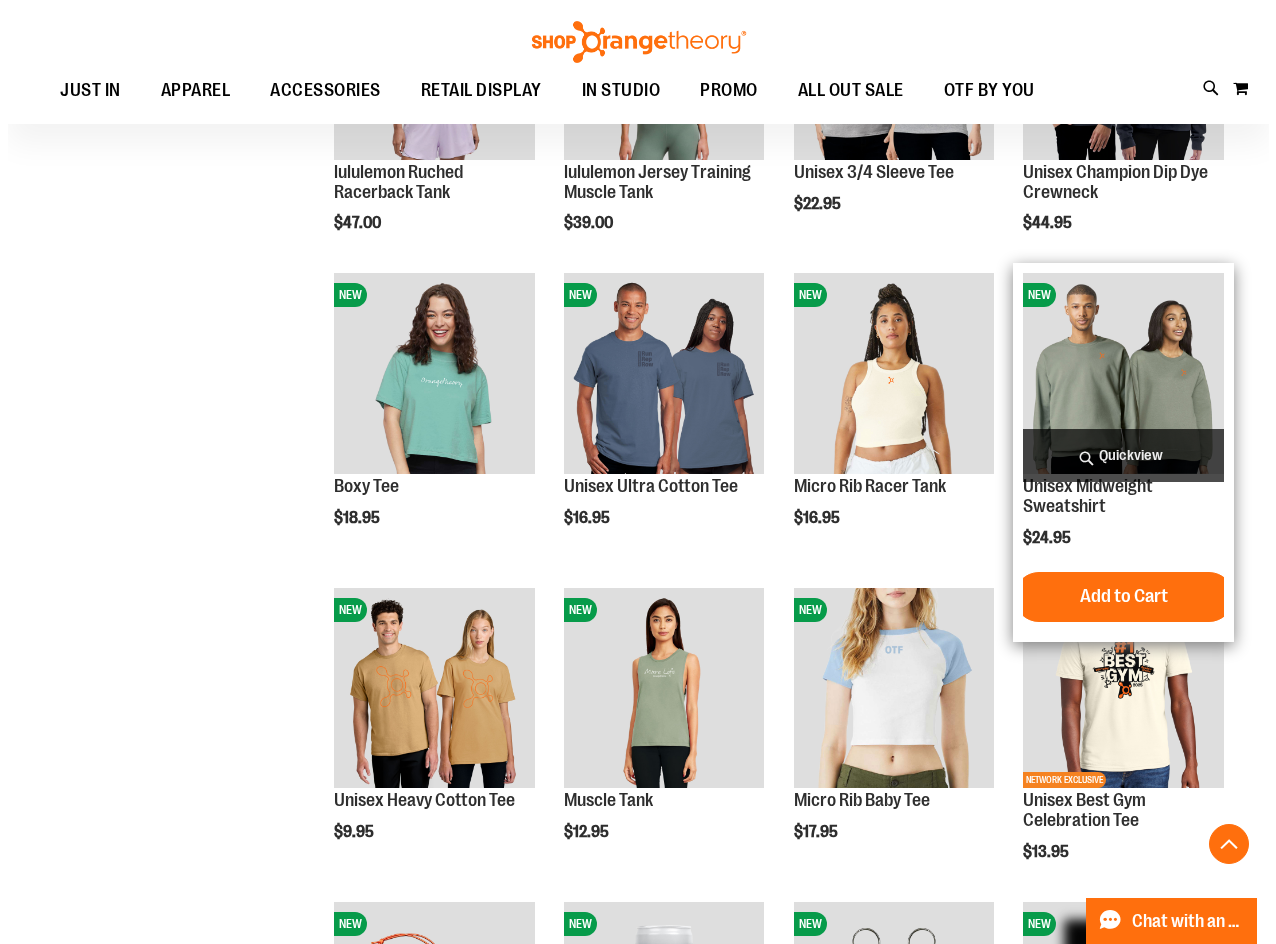 scroll, scrollTop: 1899, scrollLeft: 0, axis: vertical 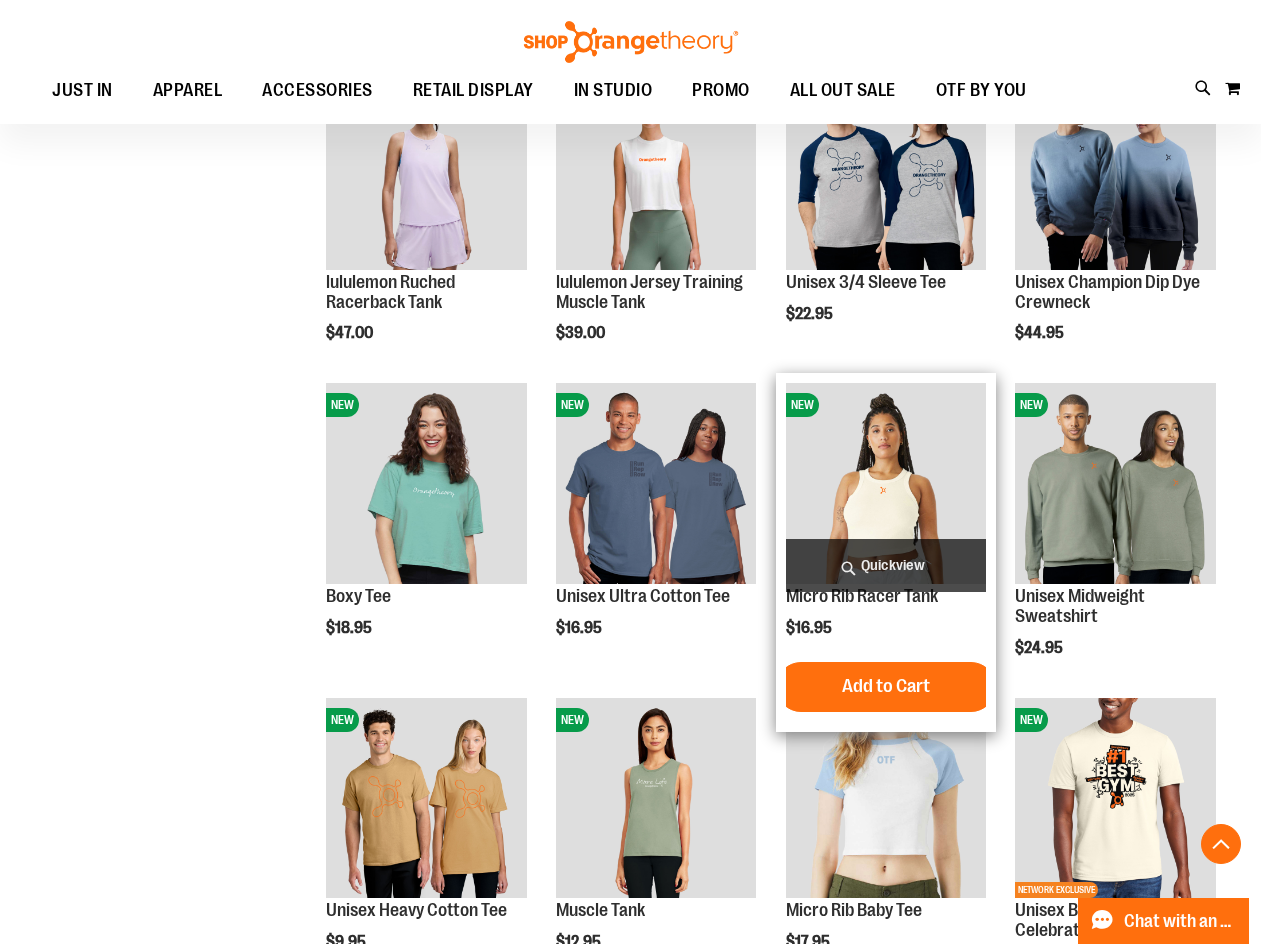 click on "Quickview" at bounding box center (886, 565) 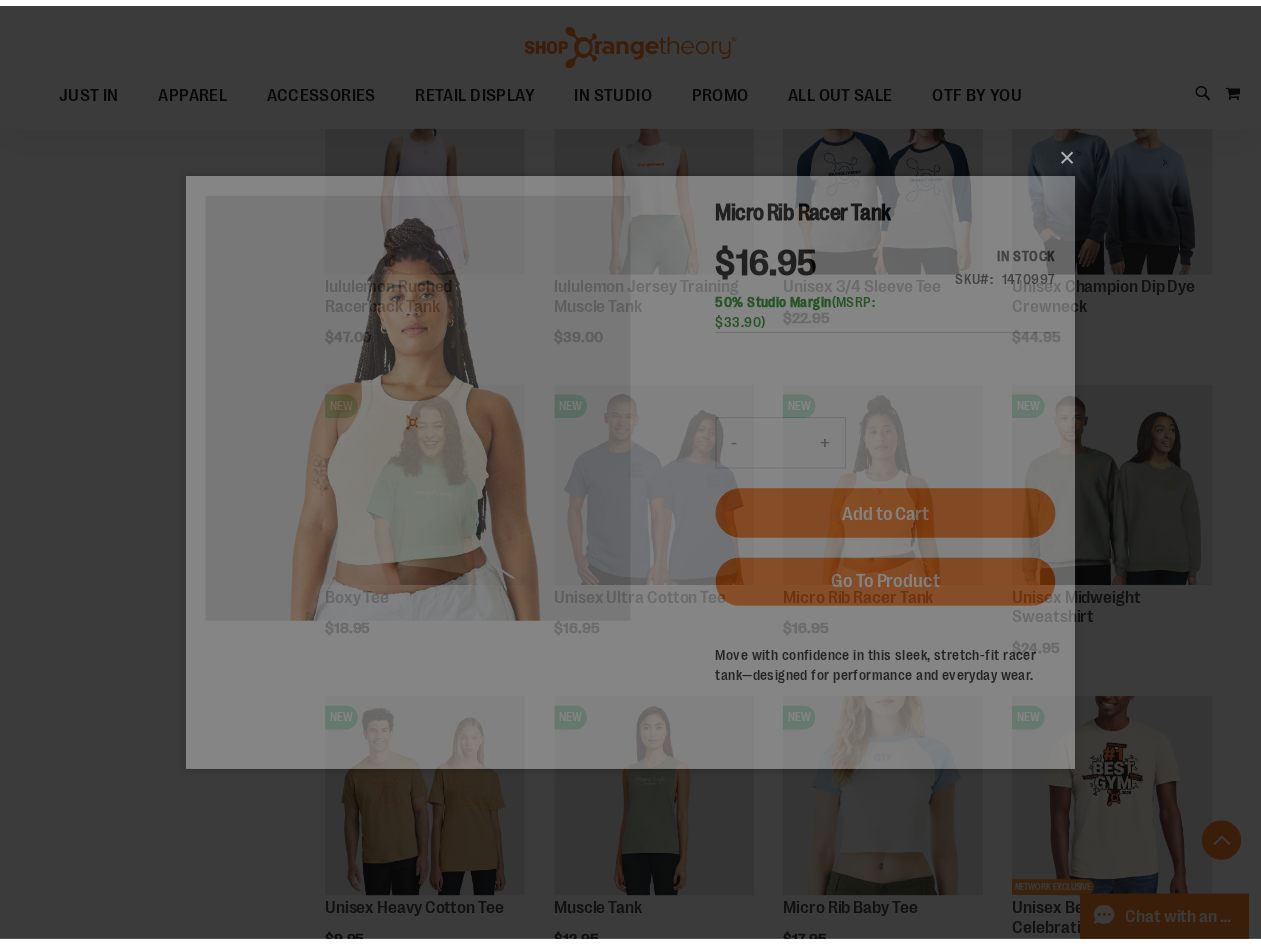 scroll, scrollTop: 0, scrollLeft: 0, axis: both 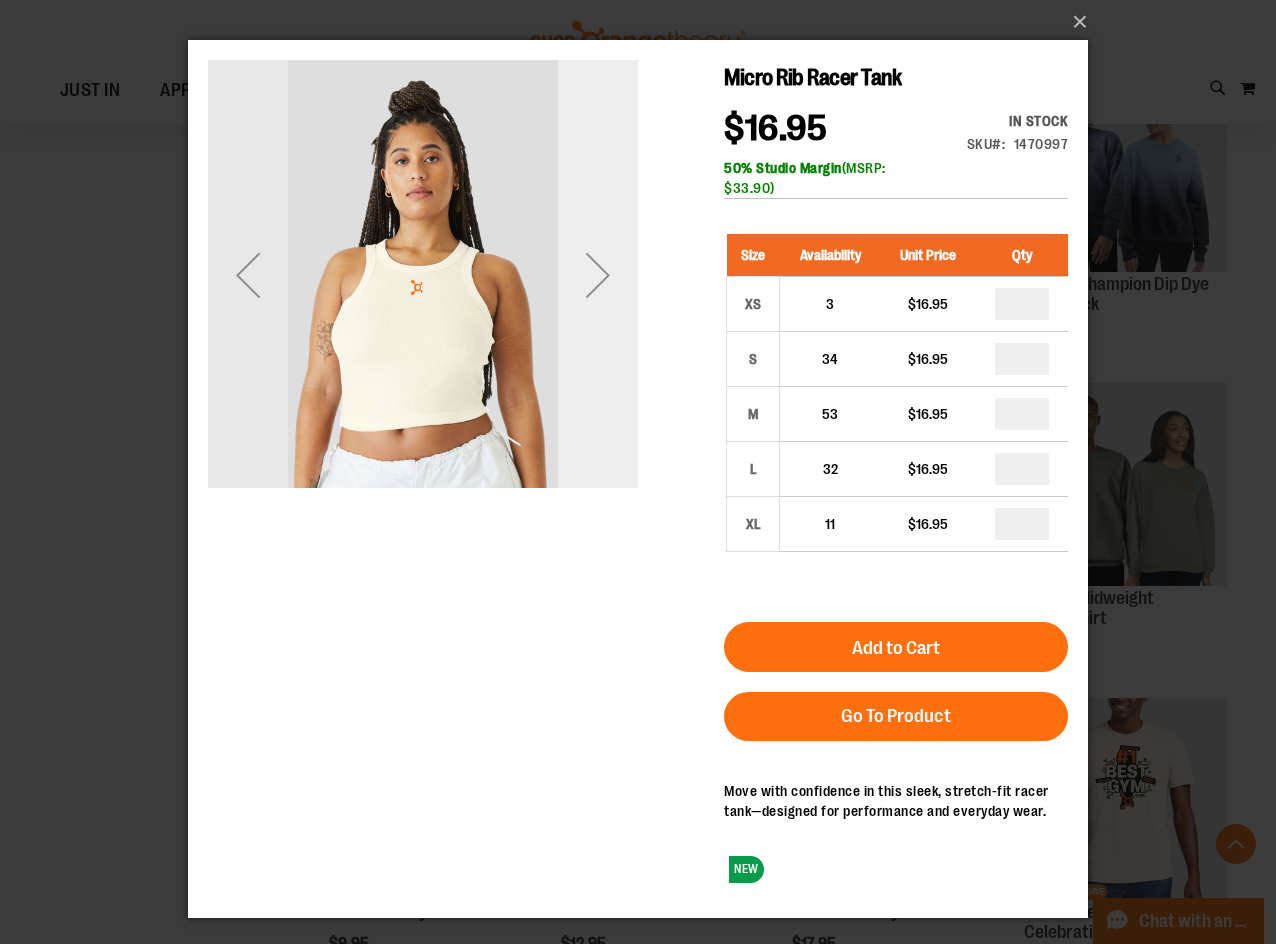 click at bounding box center (598, 275) 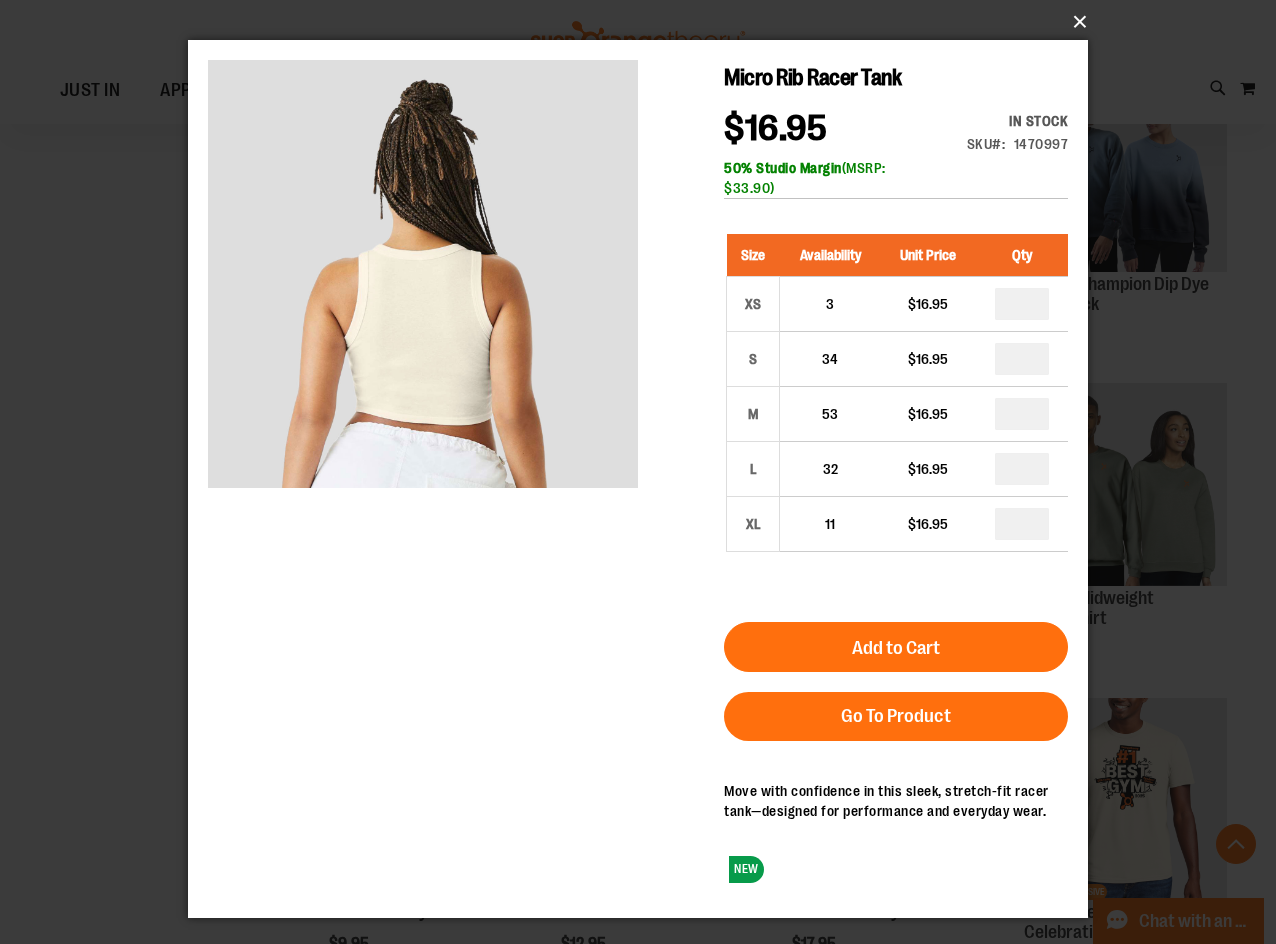 click on "×" at bounding box center [644, 22] 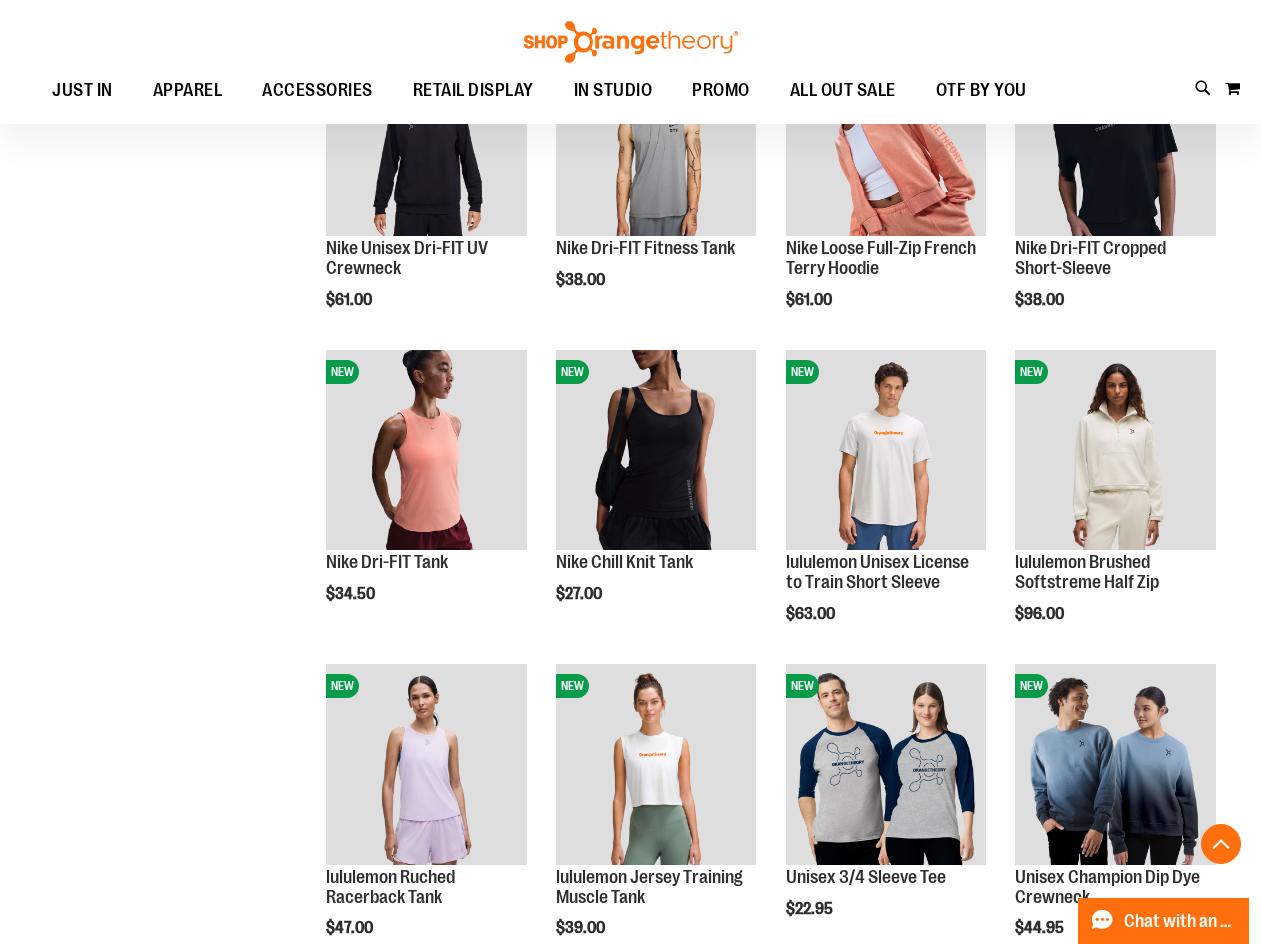 scroll, scrollTop: 1299, scrollLeft: 0, axis: vertical 